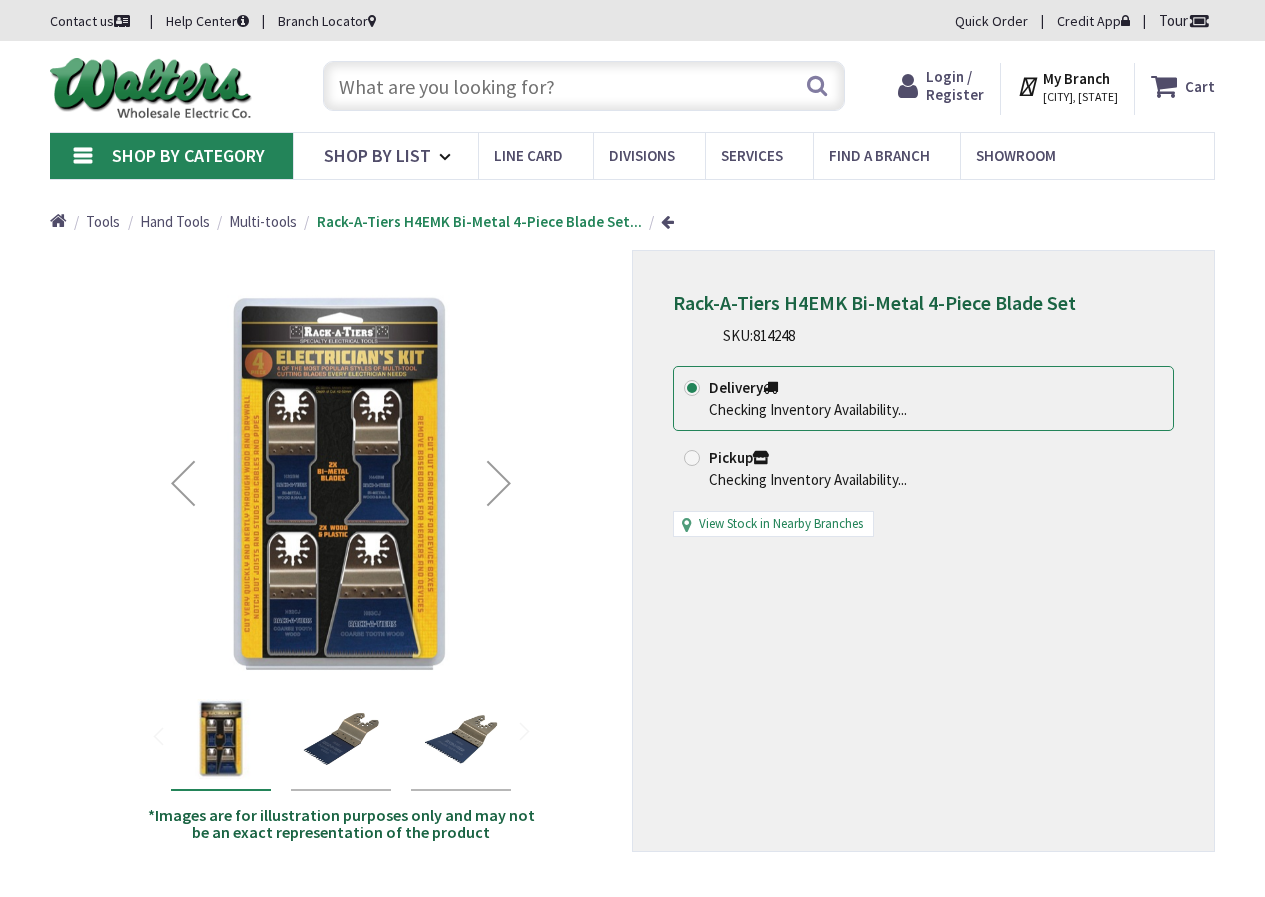 scroll, scrollTop: 0, scrollLeft: 0, axis: both 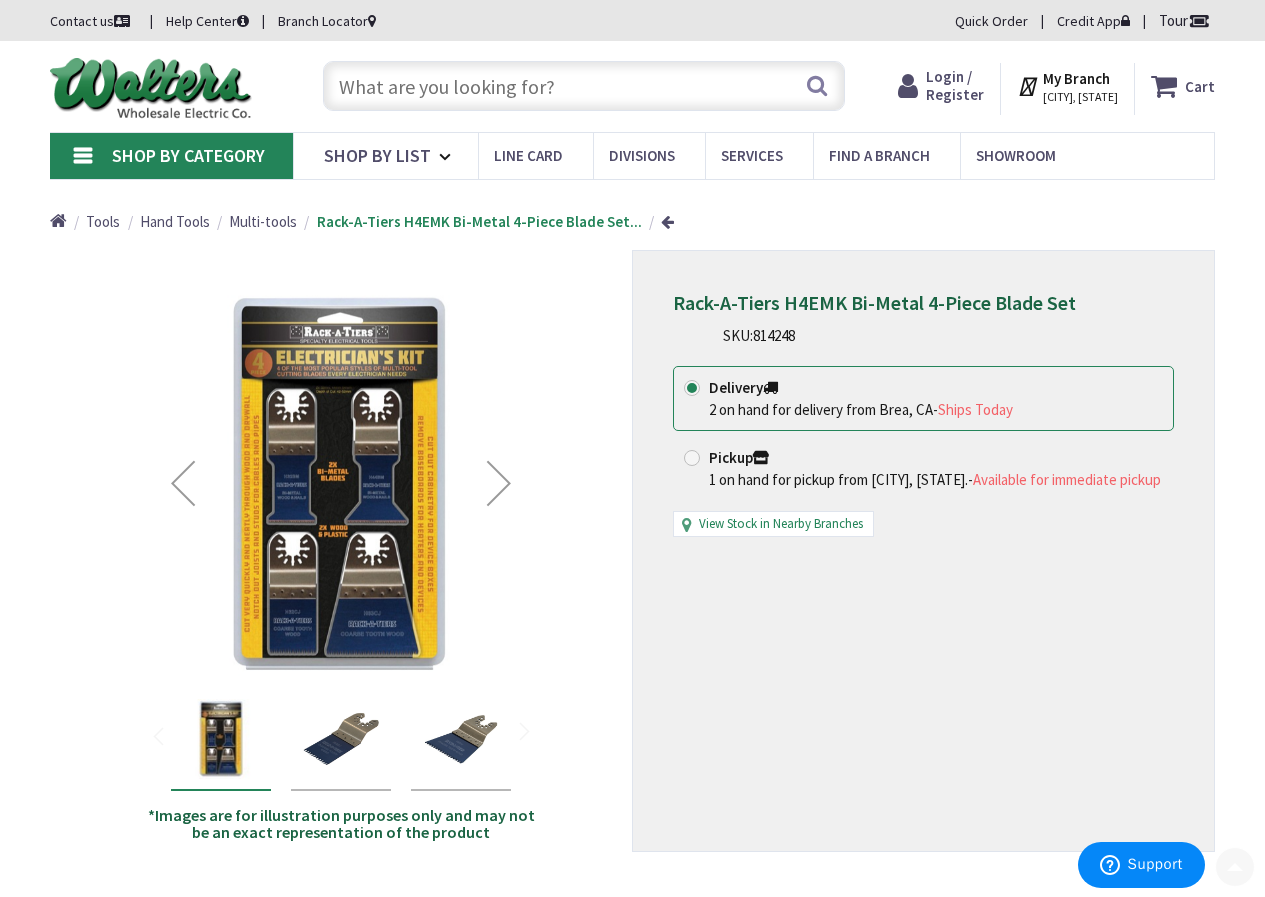 type on "[STREET], [CITY], [STATE] [POSTAL_CODE], [COUNTRY]" 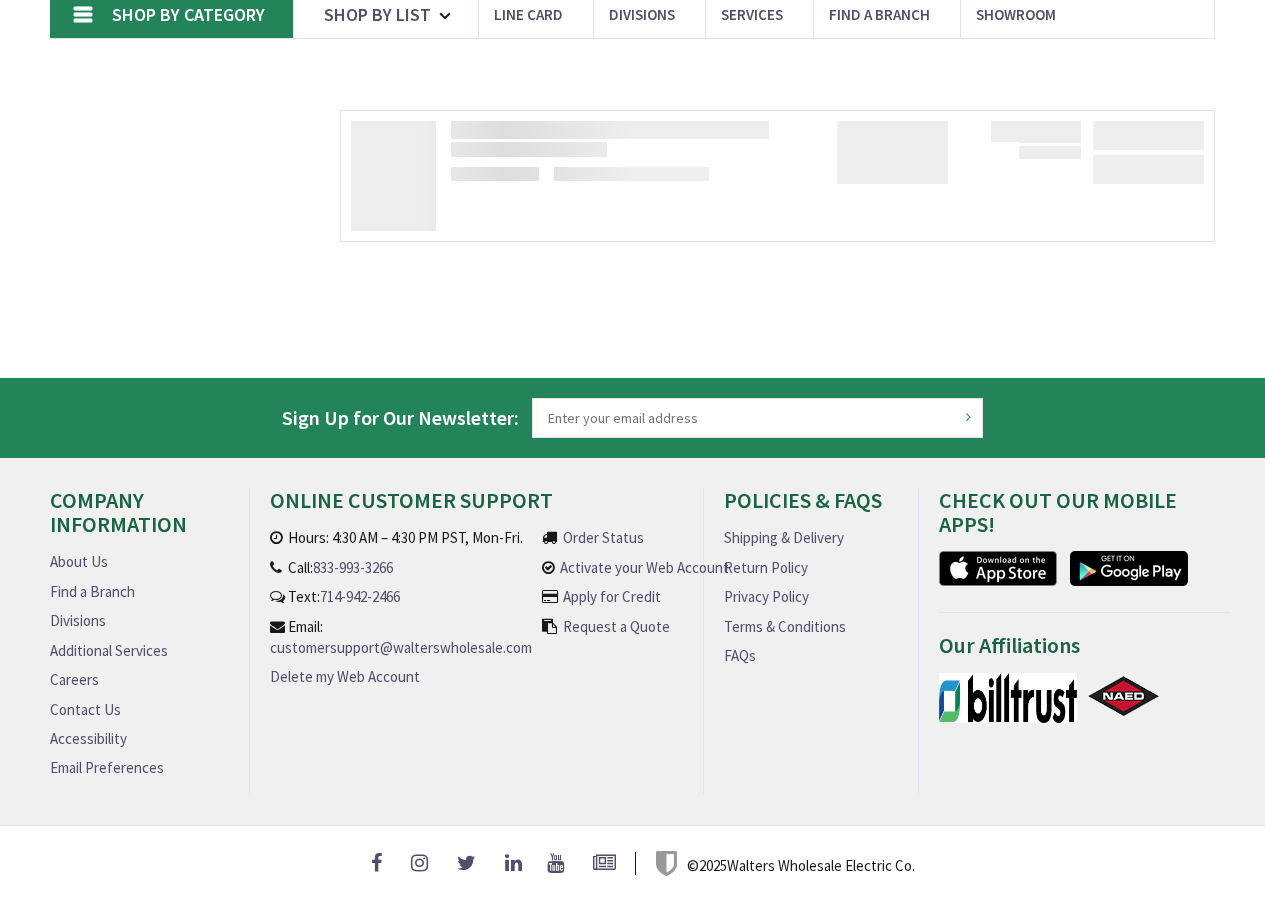 scroll, scrollTop: 150, scrollLeft: 0, axis: vertical 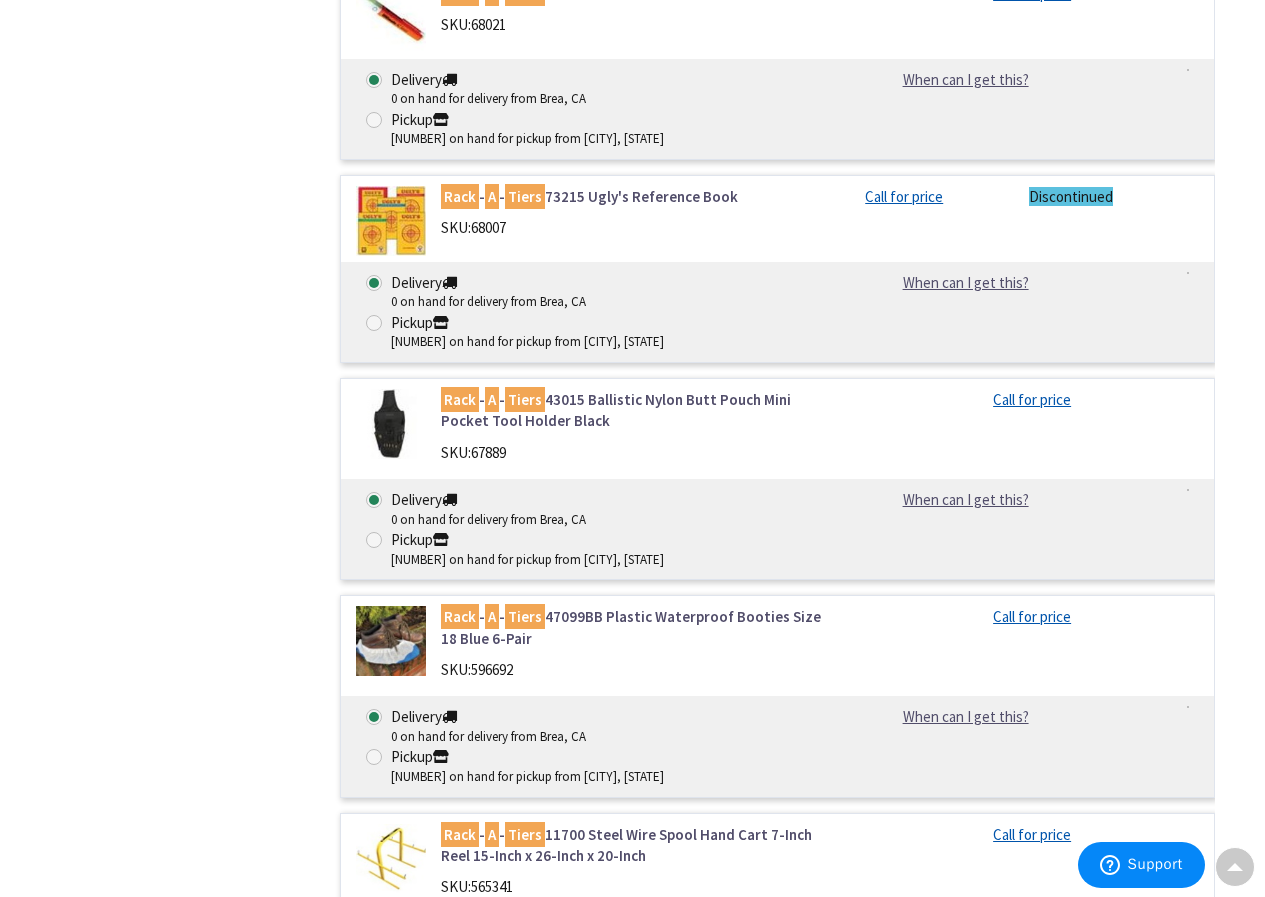 click at bounding box center (391, 424) 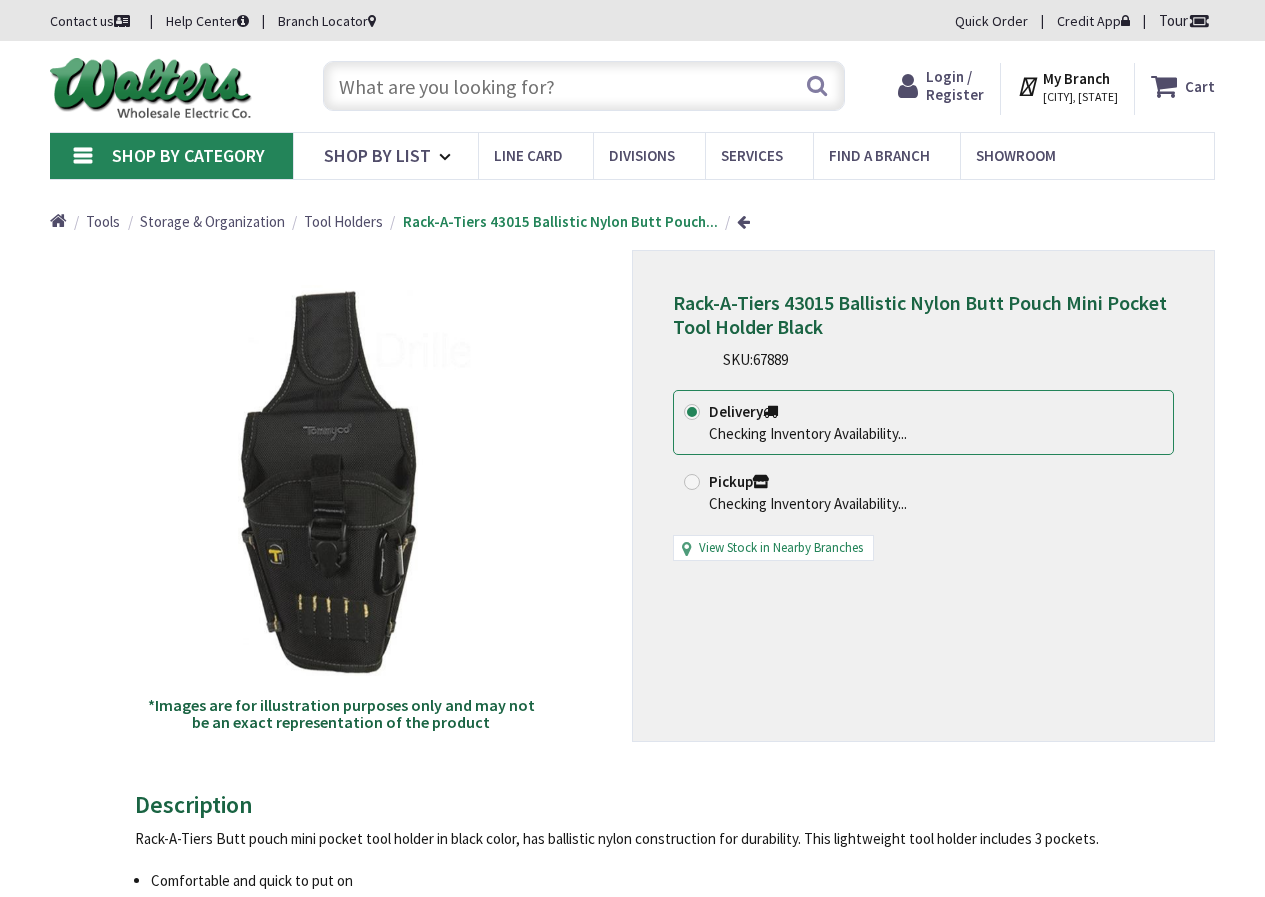 scroll, scrollTop: 0, scrollLeft: 0, axis: both 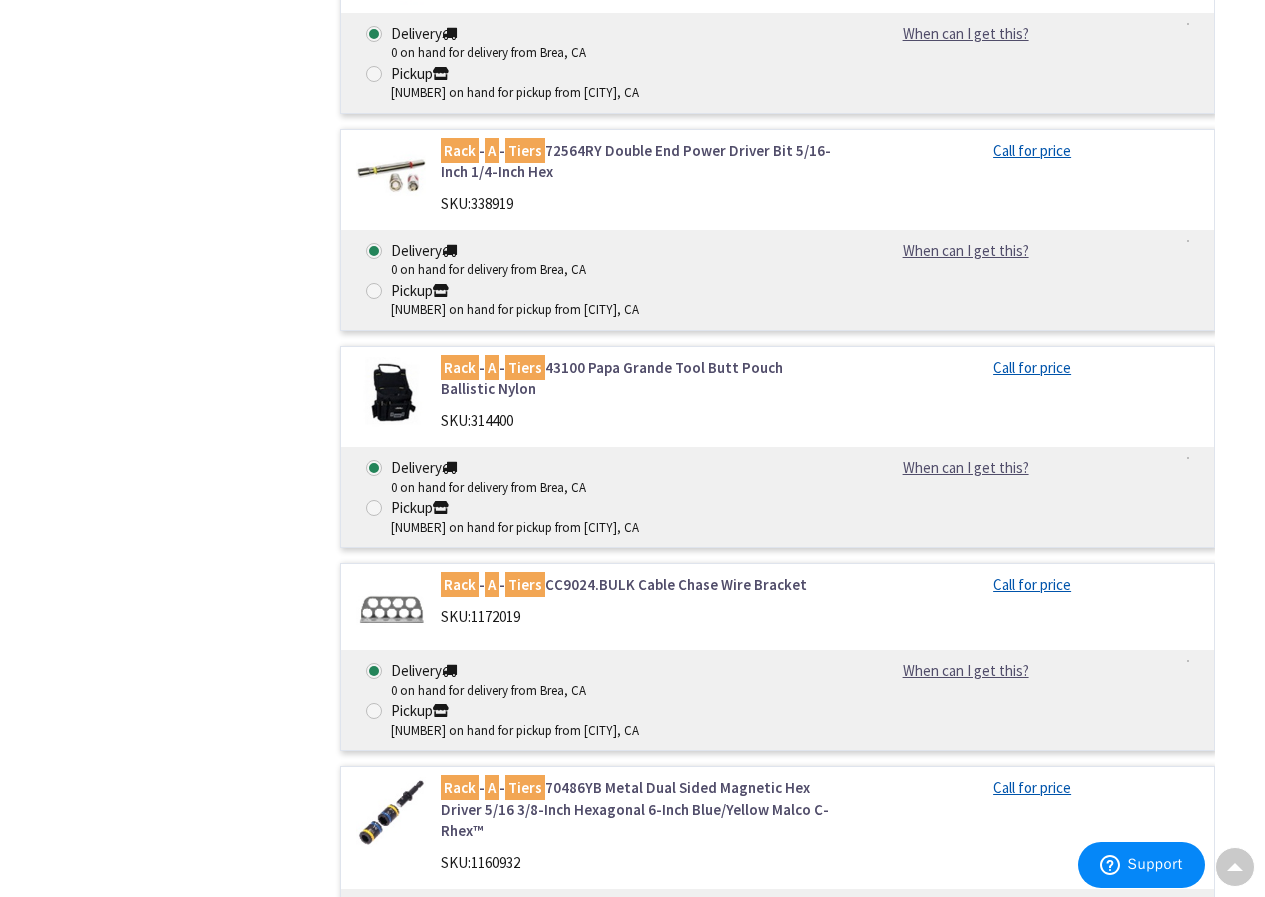 click at bounding box center (391, 175) 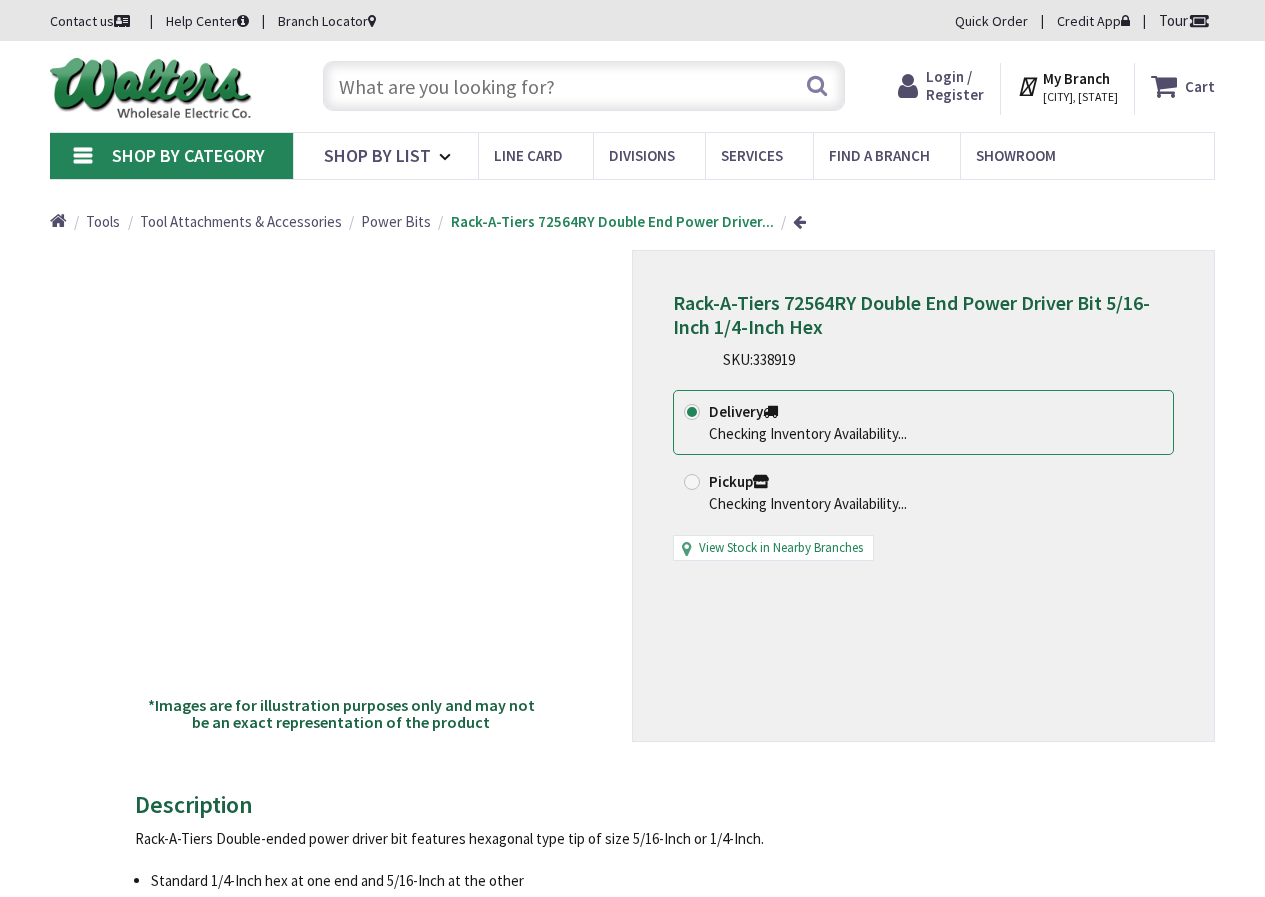 scroll, scrollTop: 0, scrollLeft: 0, axis: both 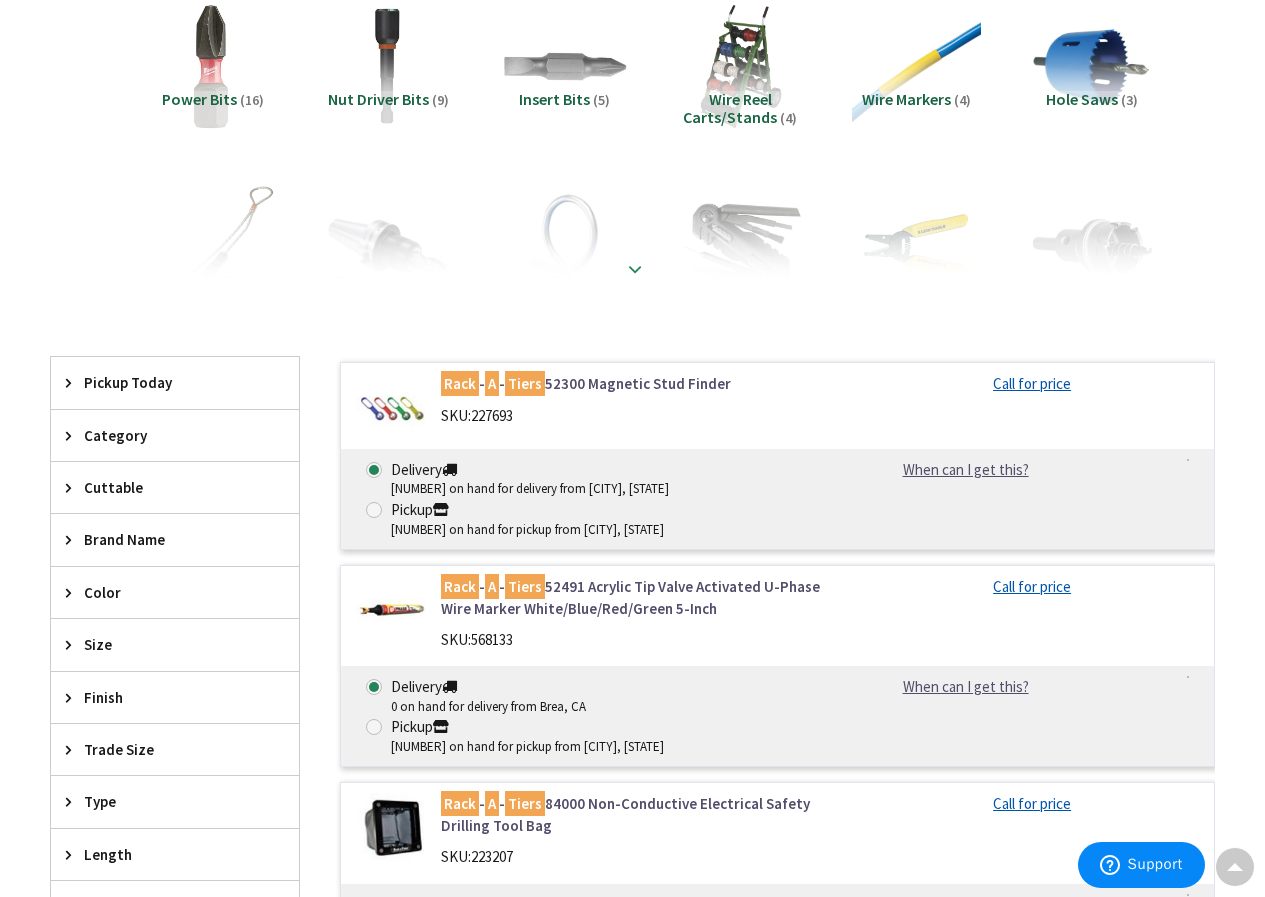 click at bounding box center (635, 269) 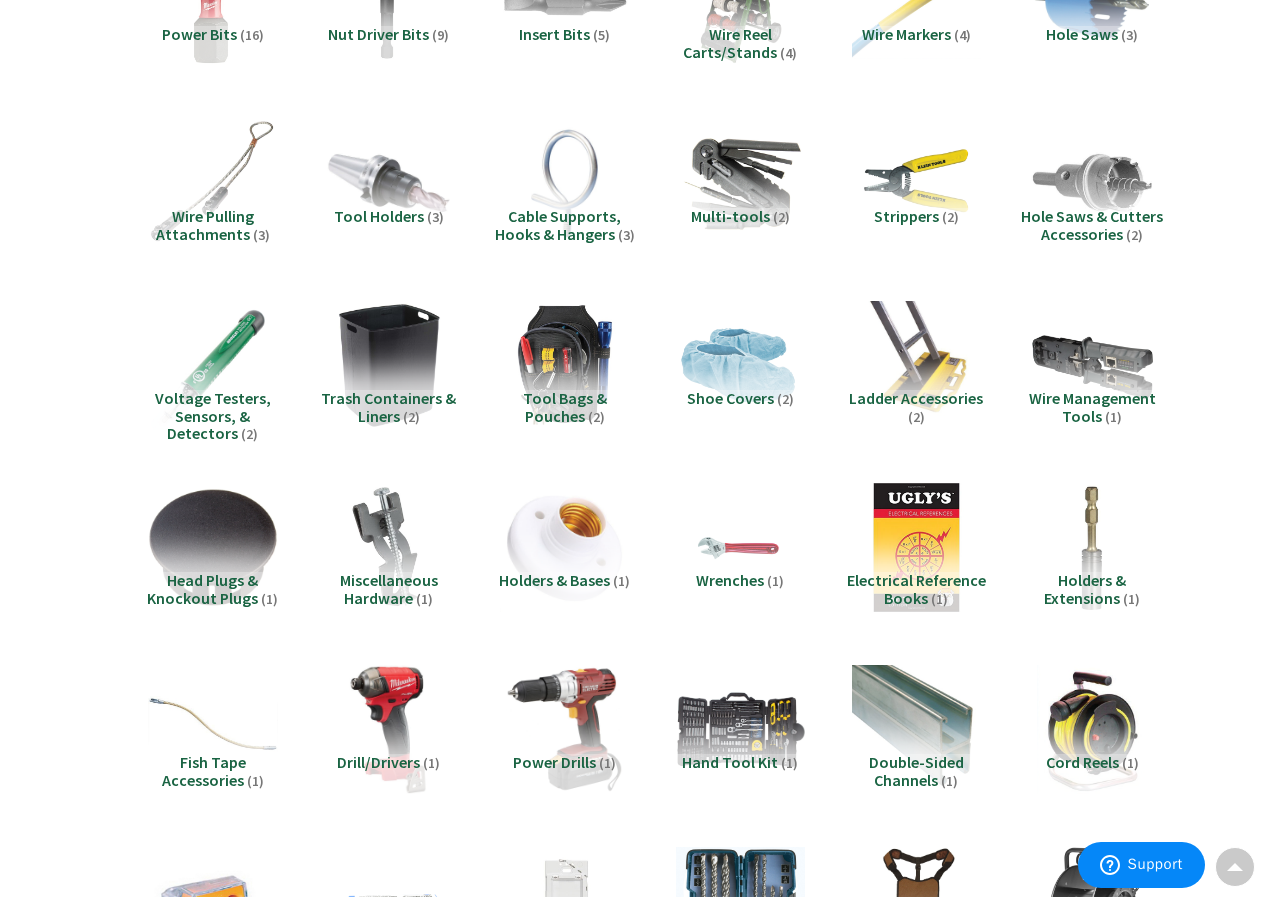 scroll, scrollTop: 299, scrollLeft: 0, axis: vertical 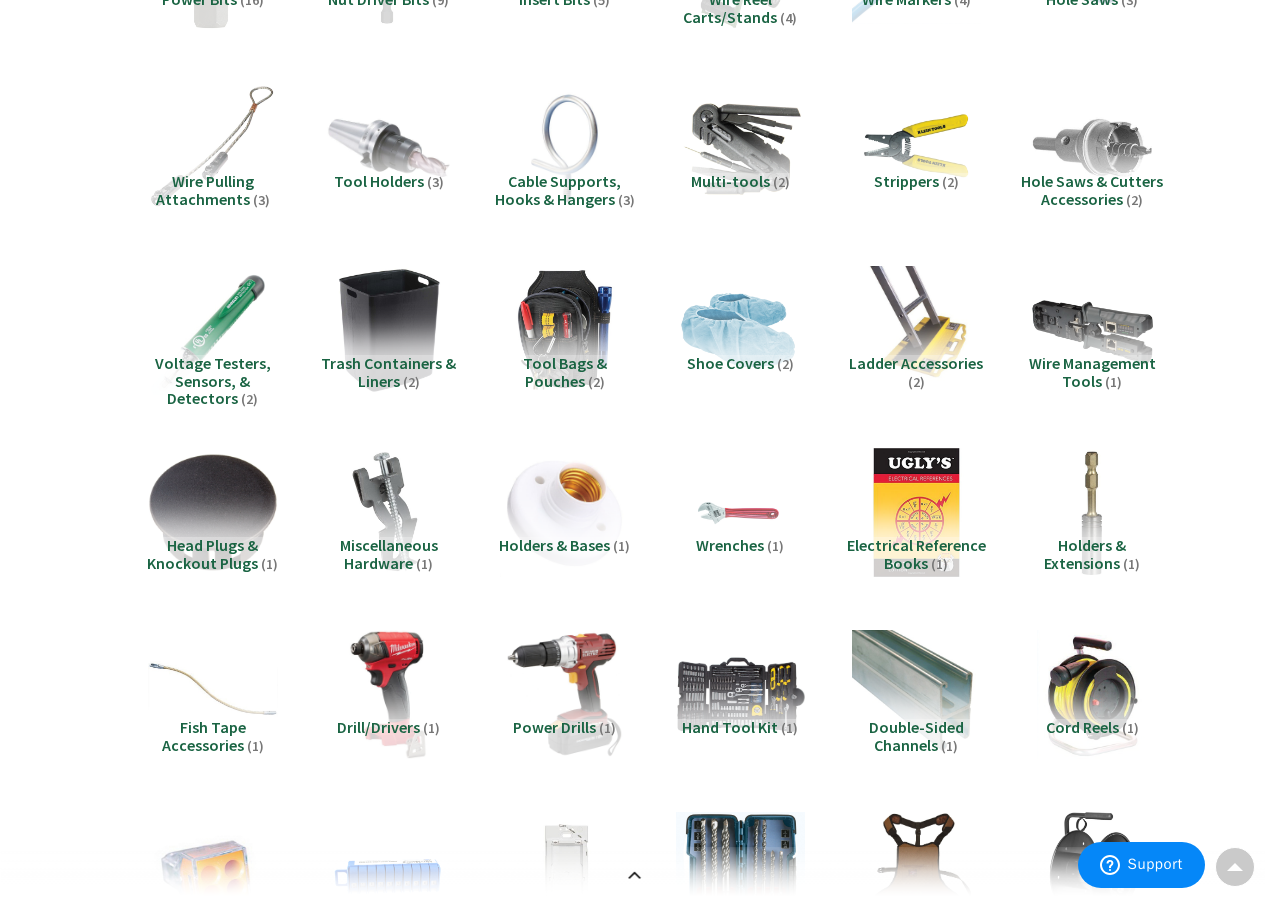 click on "Wire Pulling Attachments" at bounding box center [205, 190] 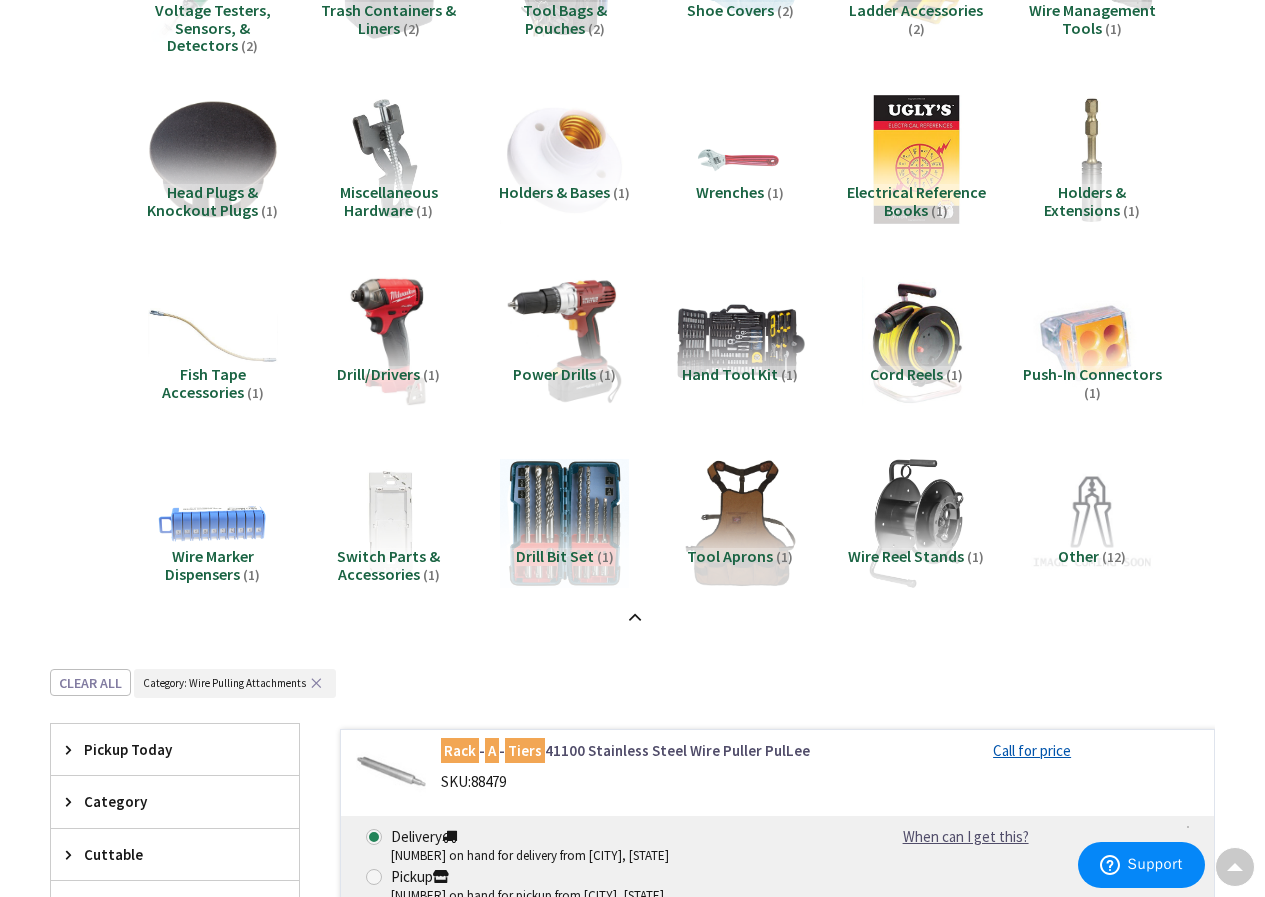 scroll, scrollTop: 621, scrollLeft: 0, axis: vertical 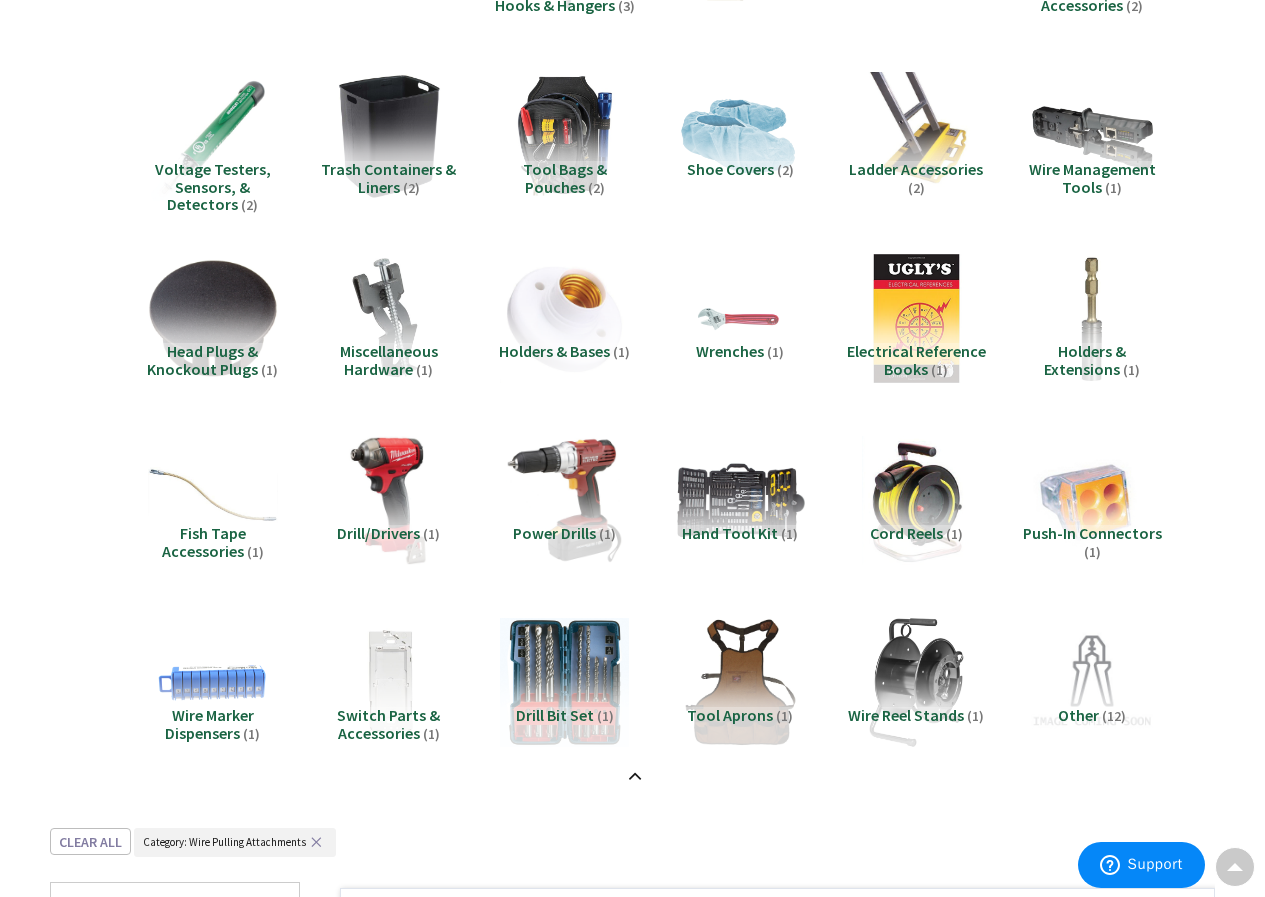 click on "Holders & Extensions" at bounding box center [1085, 360] 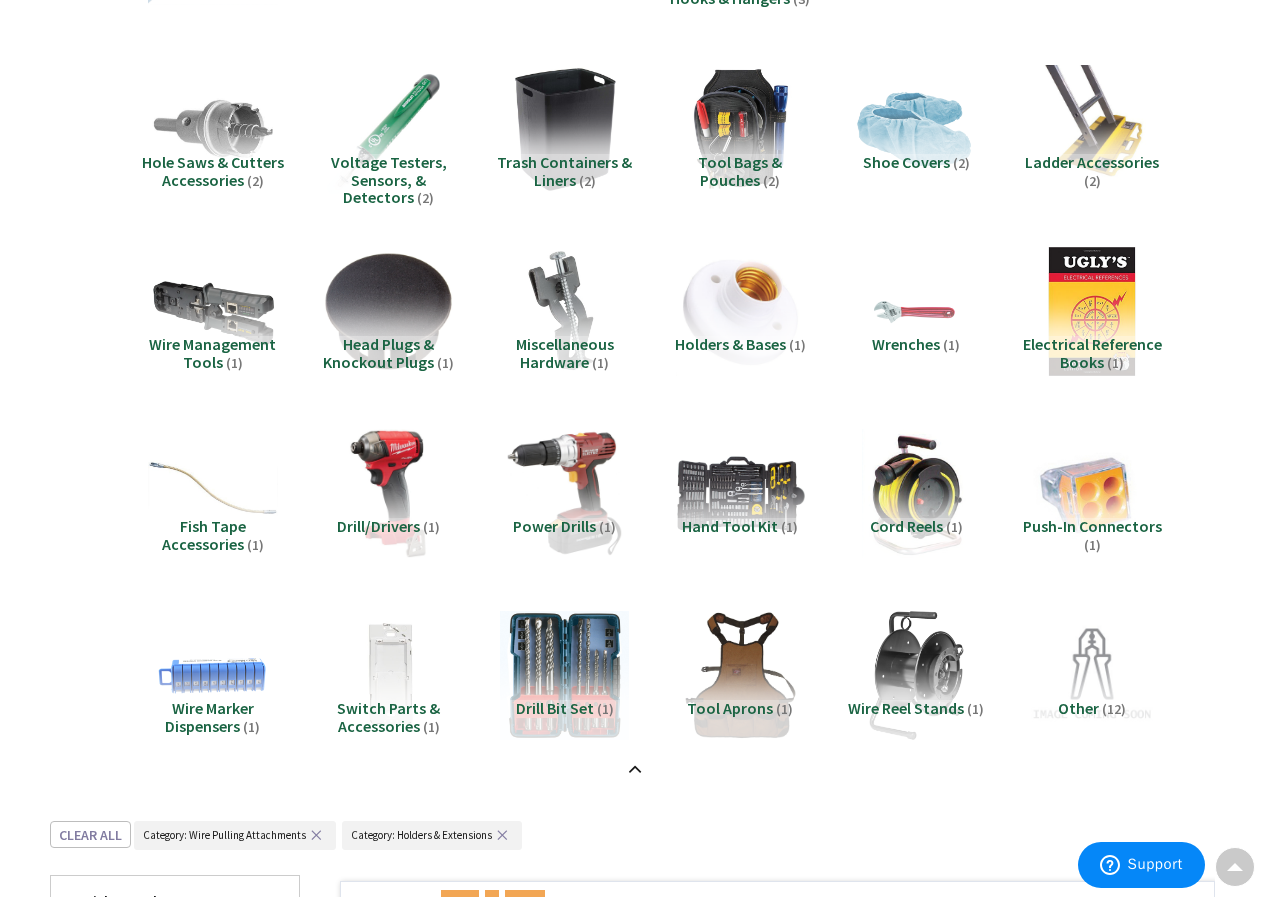 scroll, scrollTop: 700, scrollLeft: 0, axis: vertical 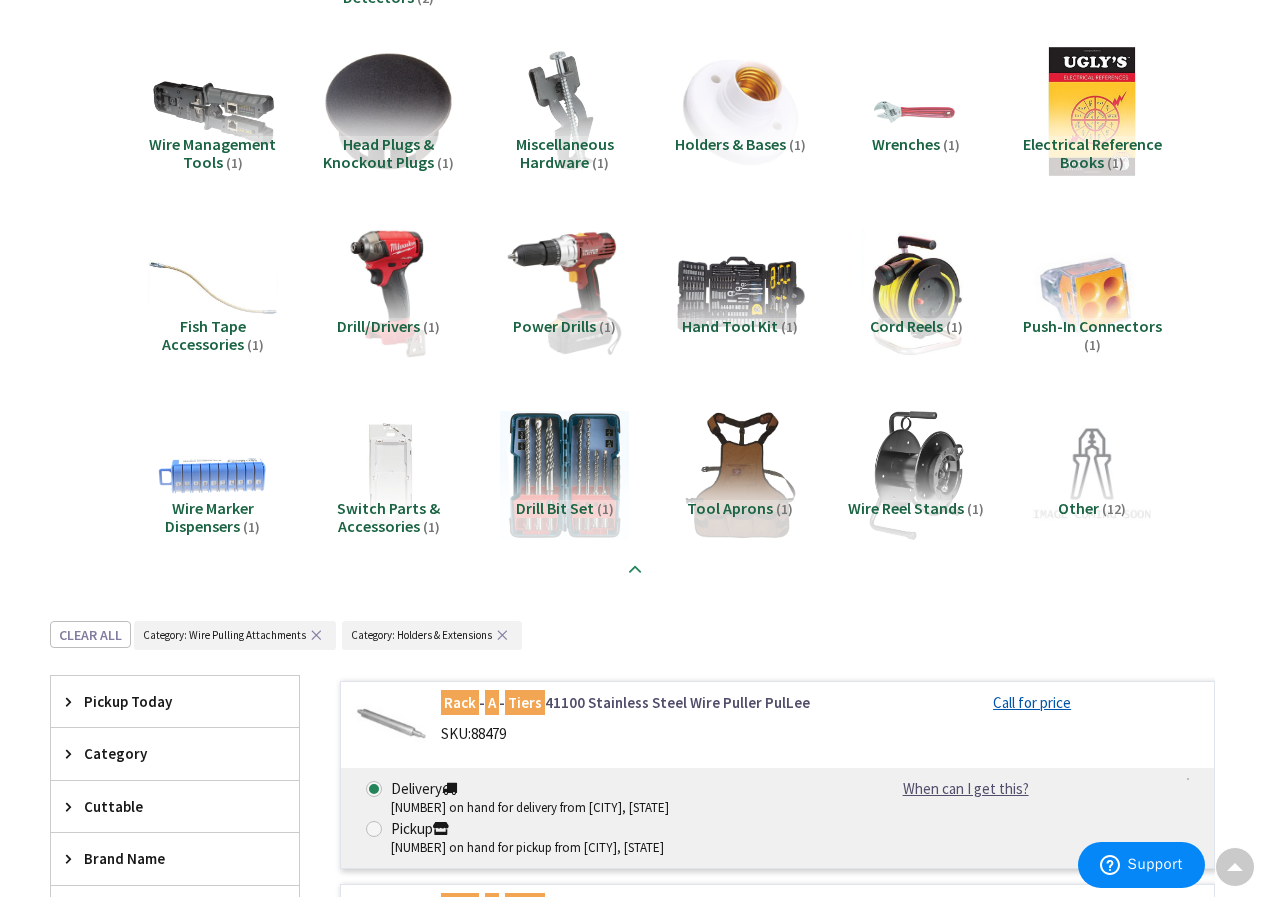 click at bounding box center (632, 561) 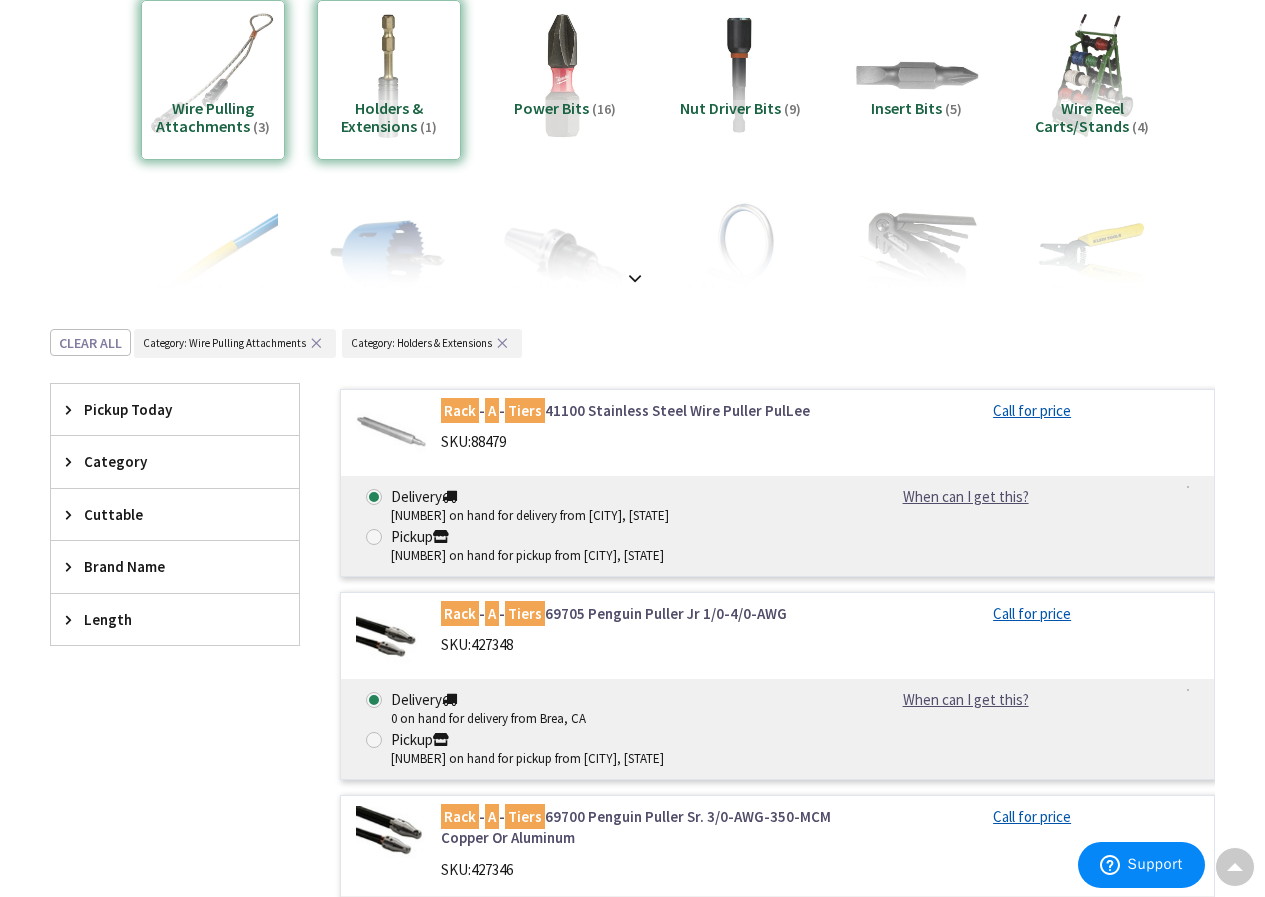 scroll, scrollTop: 179, scrollLeft: 0, axis: vertical 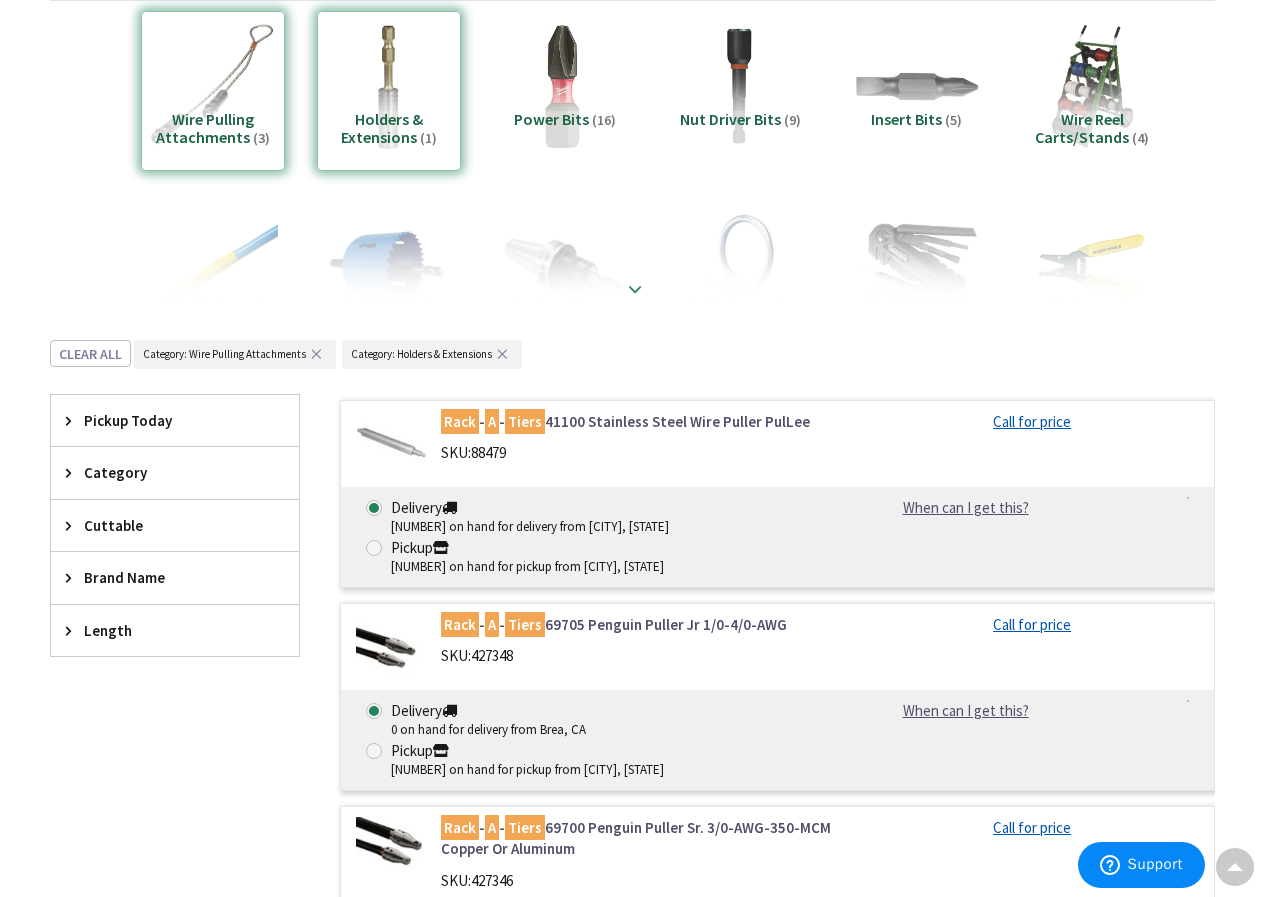 click at bounding box center (635, 289) 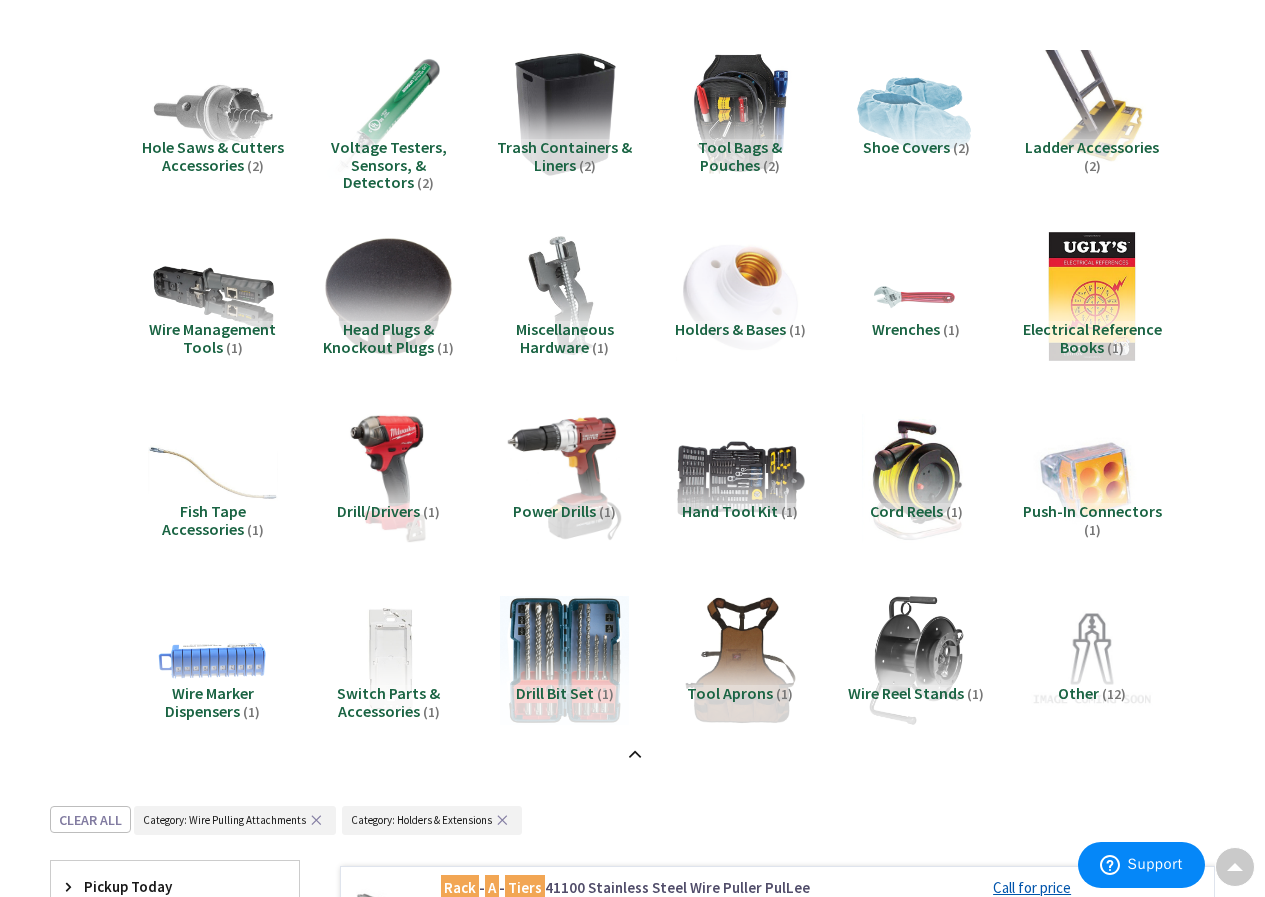 scroll, scrollTop: 479, scrollLeft: 0, axis: vertical 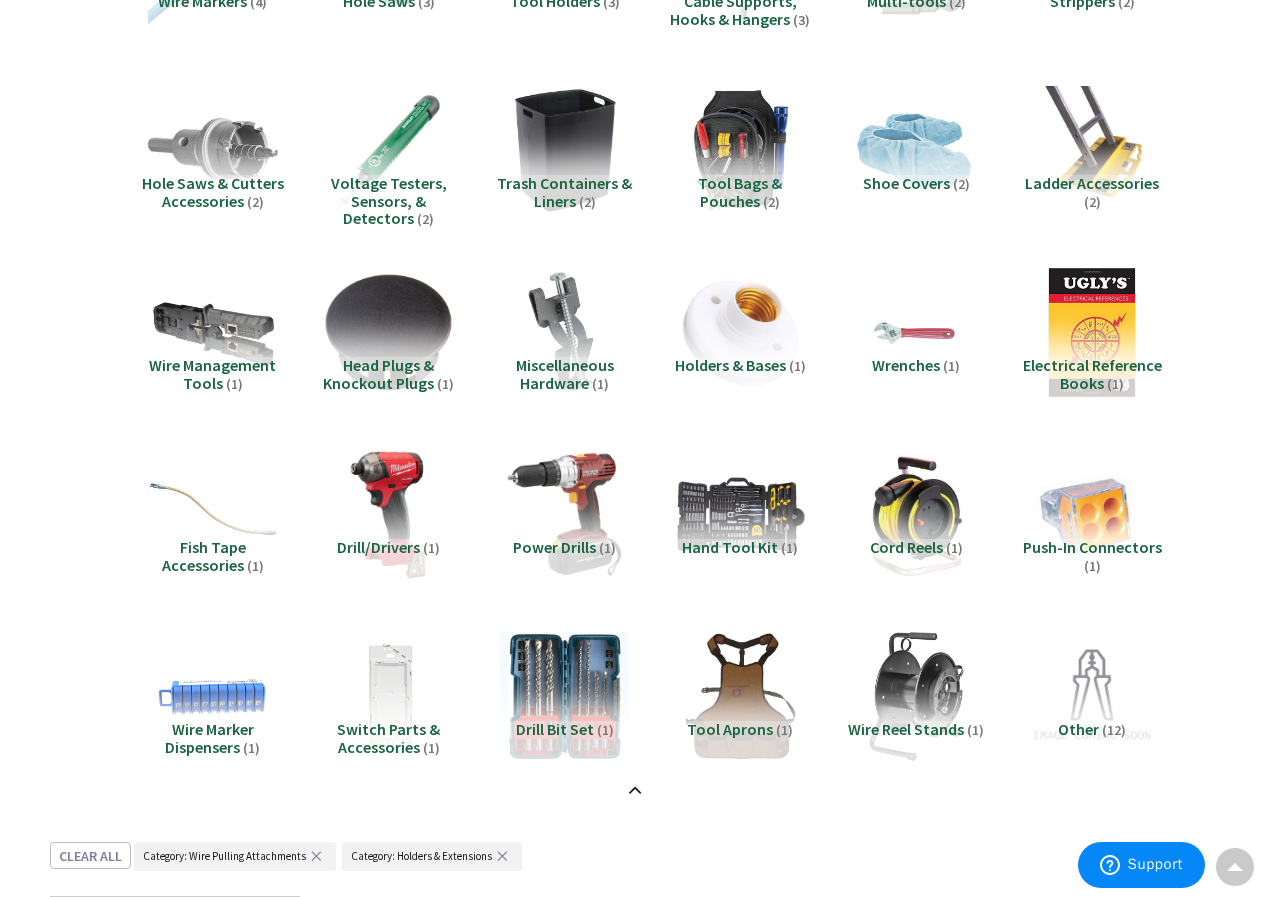 click at bounding box center [213, 150] 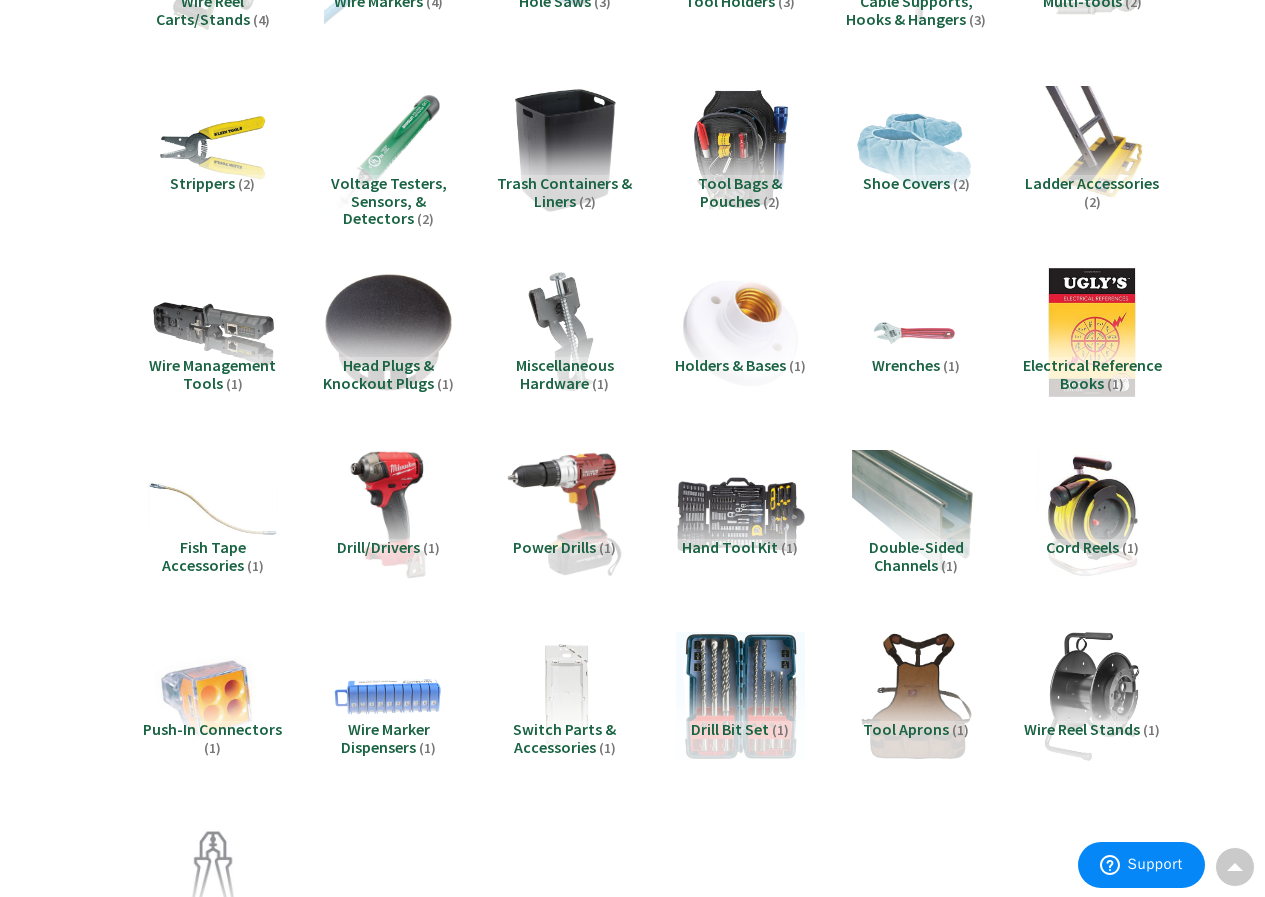 scroll, scrollTop: 1321, scrollLeft: 0, axis: vertical 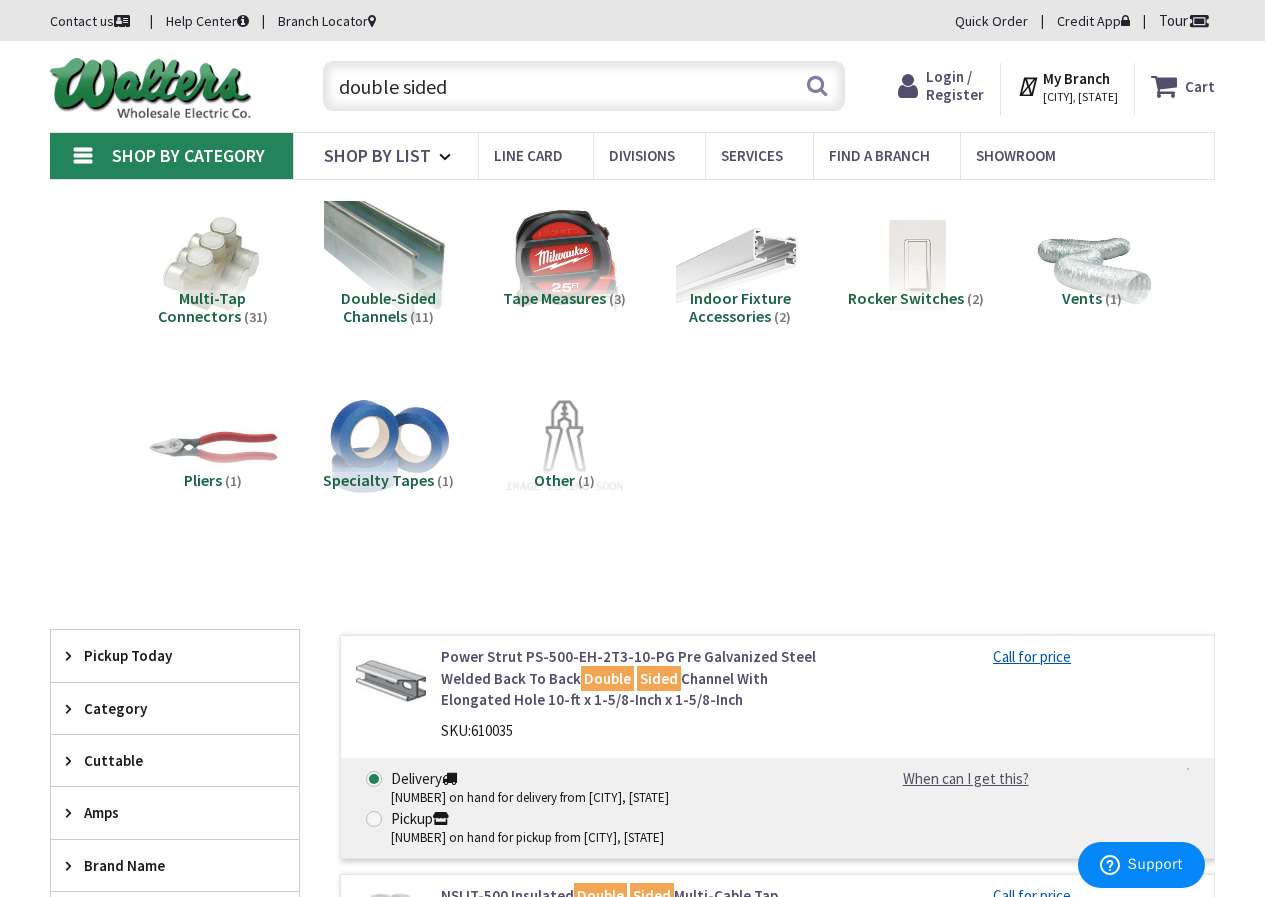 click on "double sided" at bounding box center [584, 86] 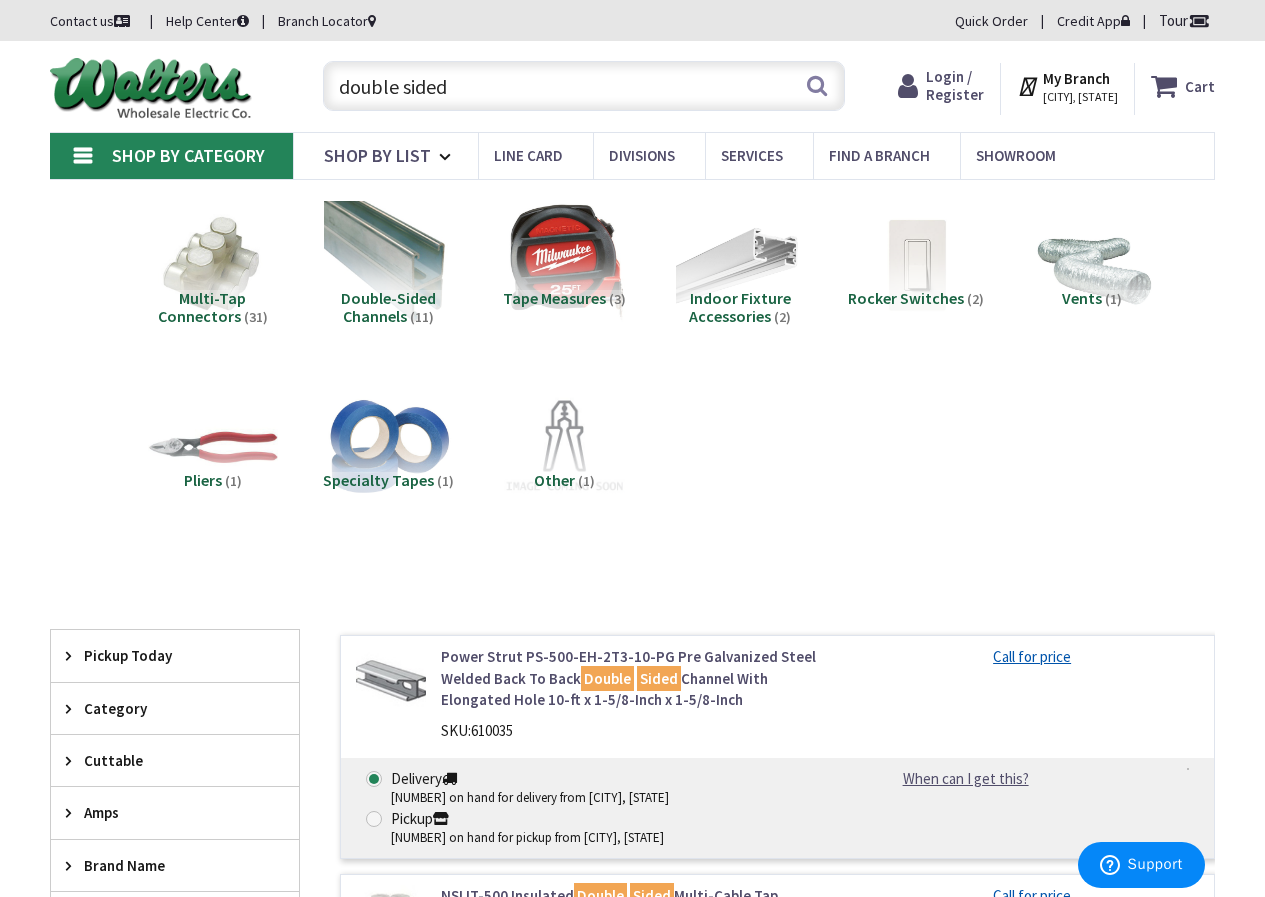 click at bounding box center (564, 265) 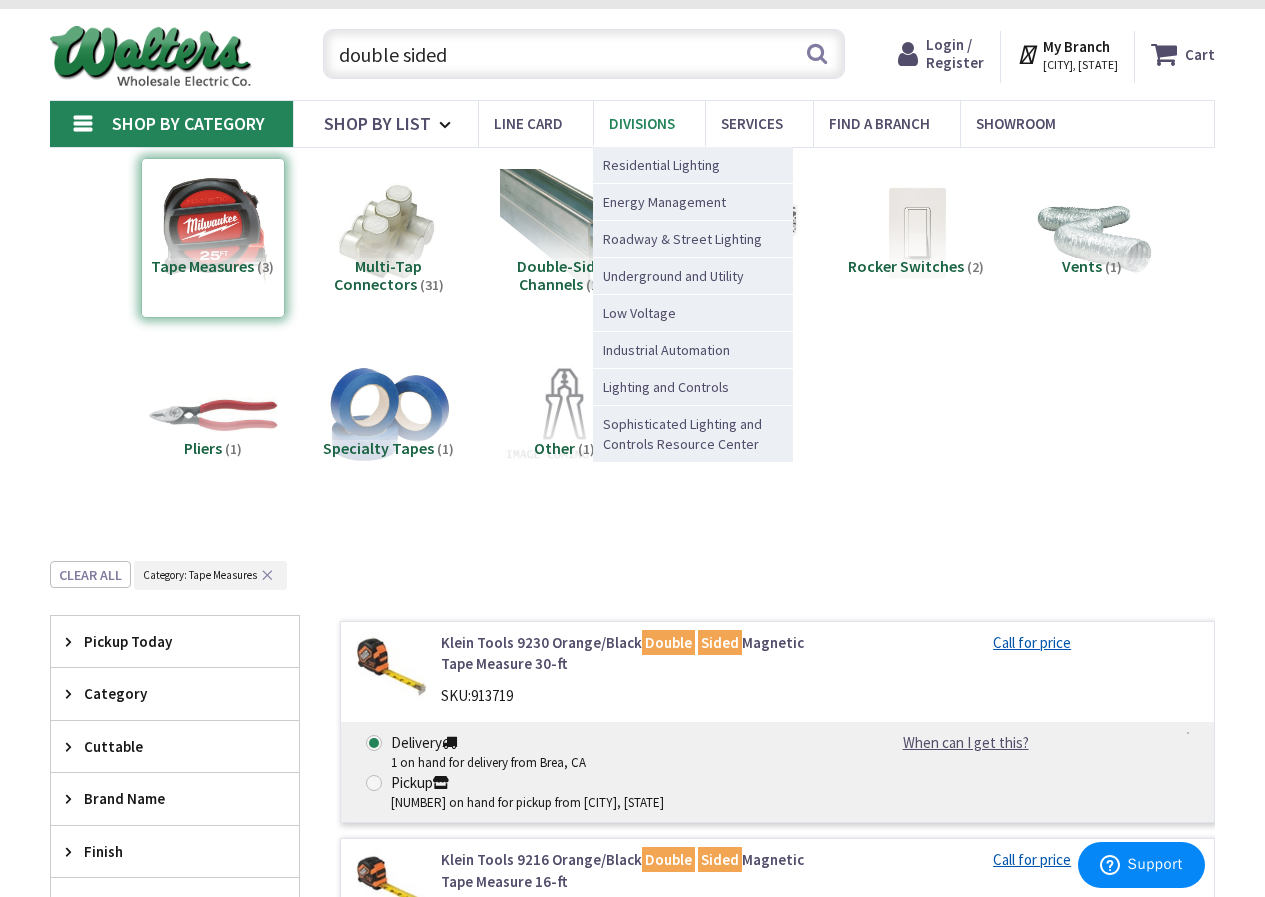 scroll, scrollTop: 0, scrollLeft: 0, axis: both 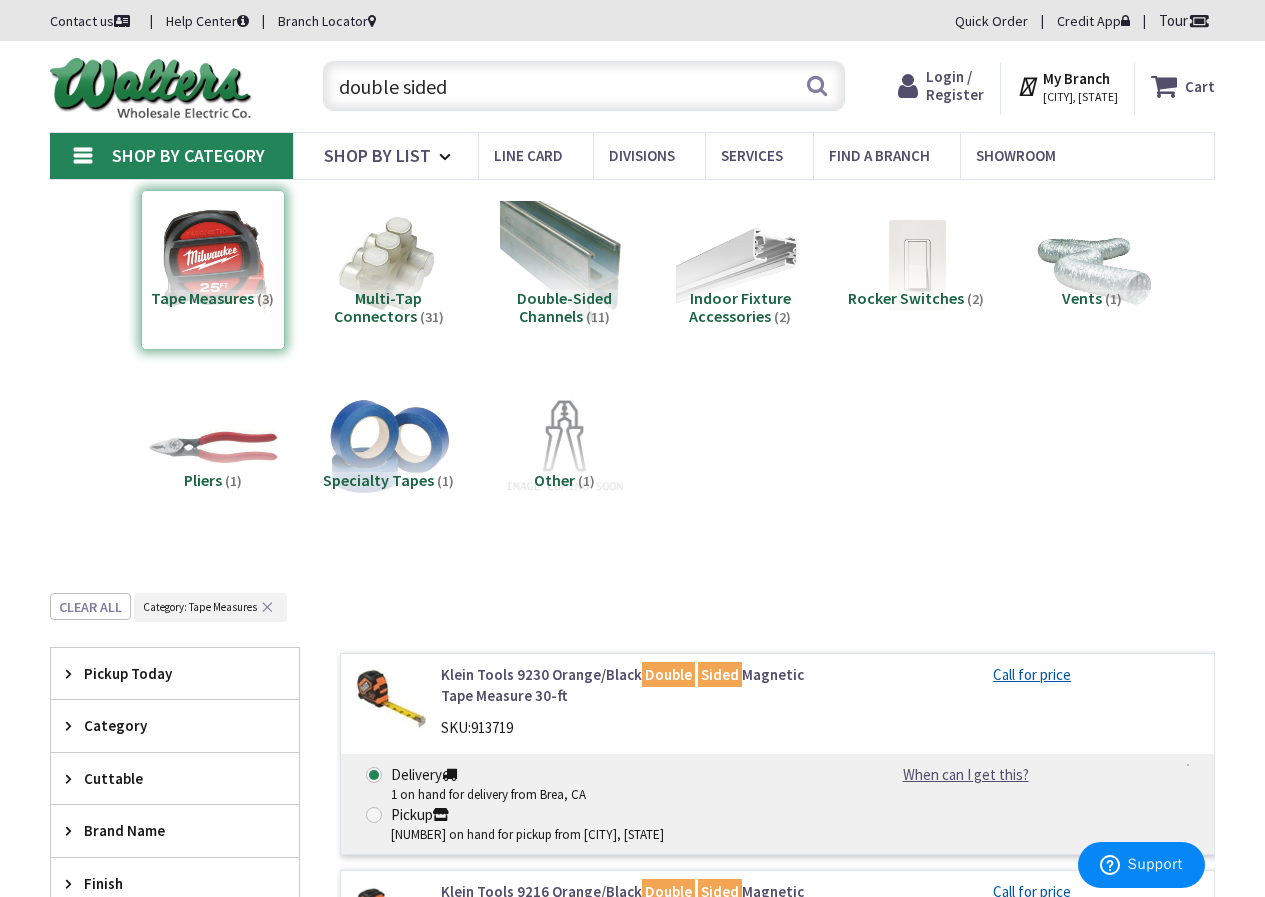 click on "double sided" at bounding box center (584, 86) 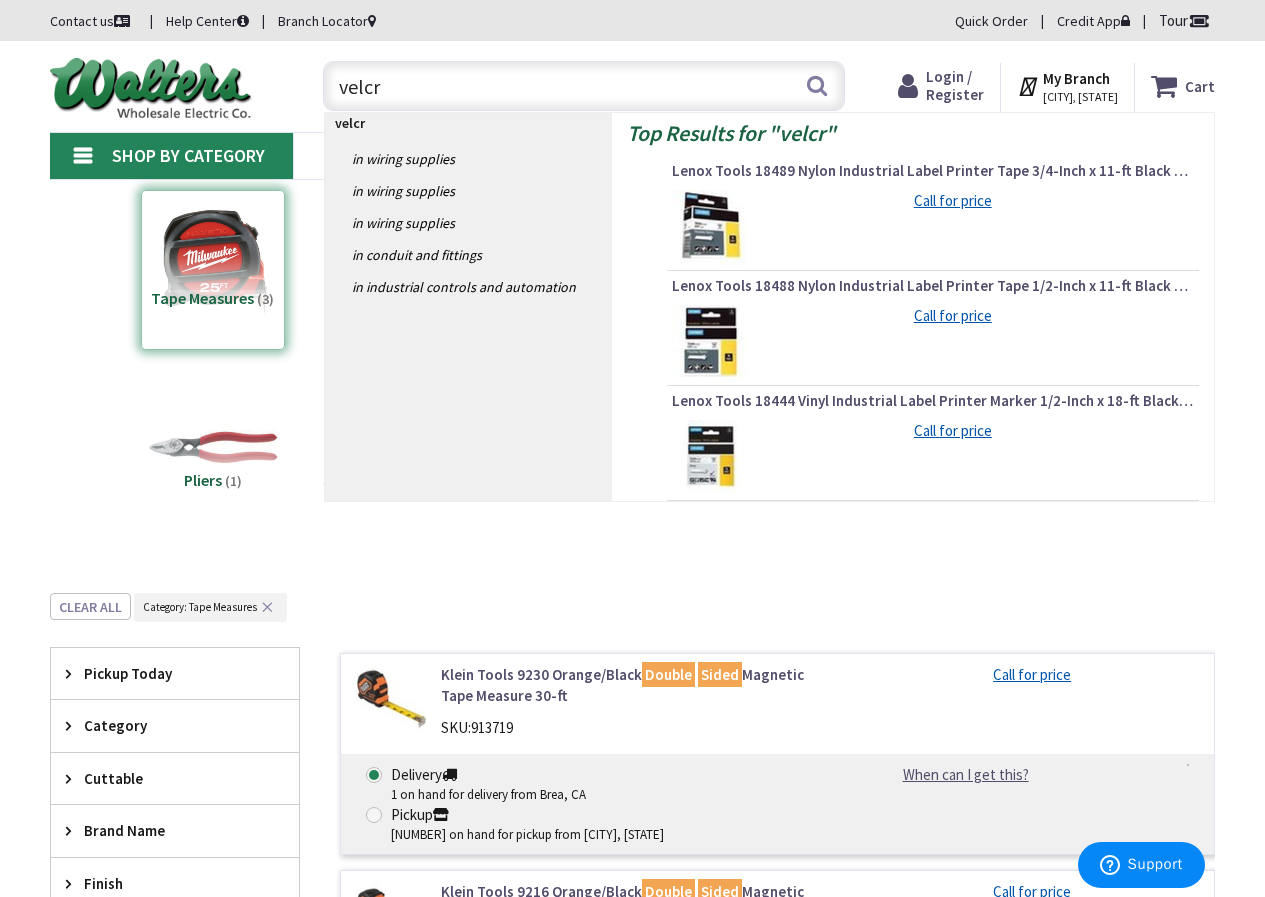 type on "velcro" 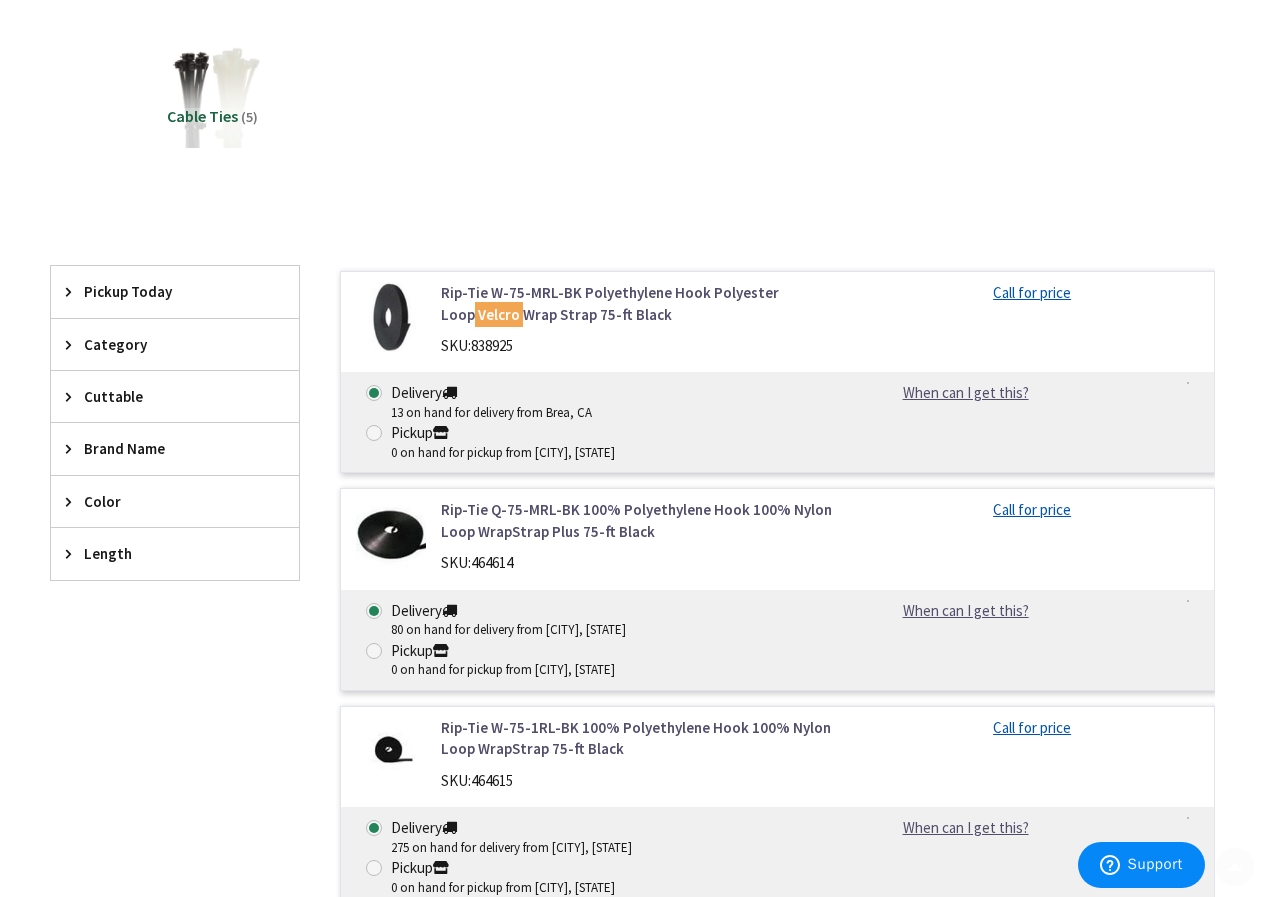 scroll, scrollTop: 200, scrollLeft: 0, axis: vertical 